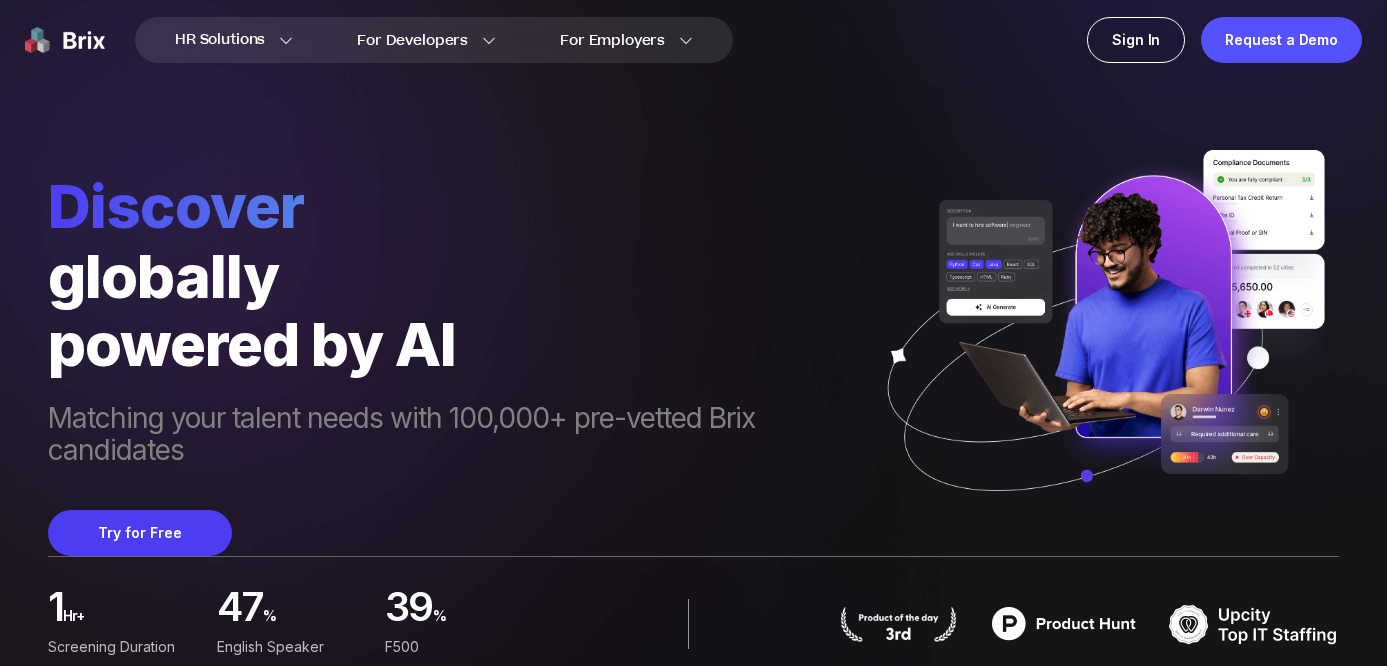 scroll, scrollTop: 0, scrollLeft: 0, axis: both 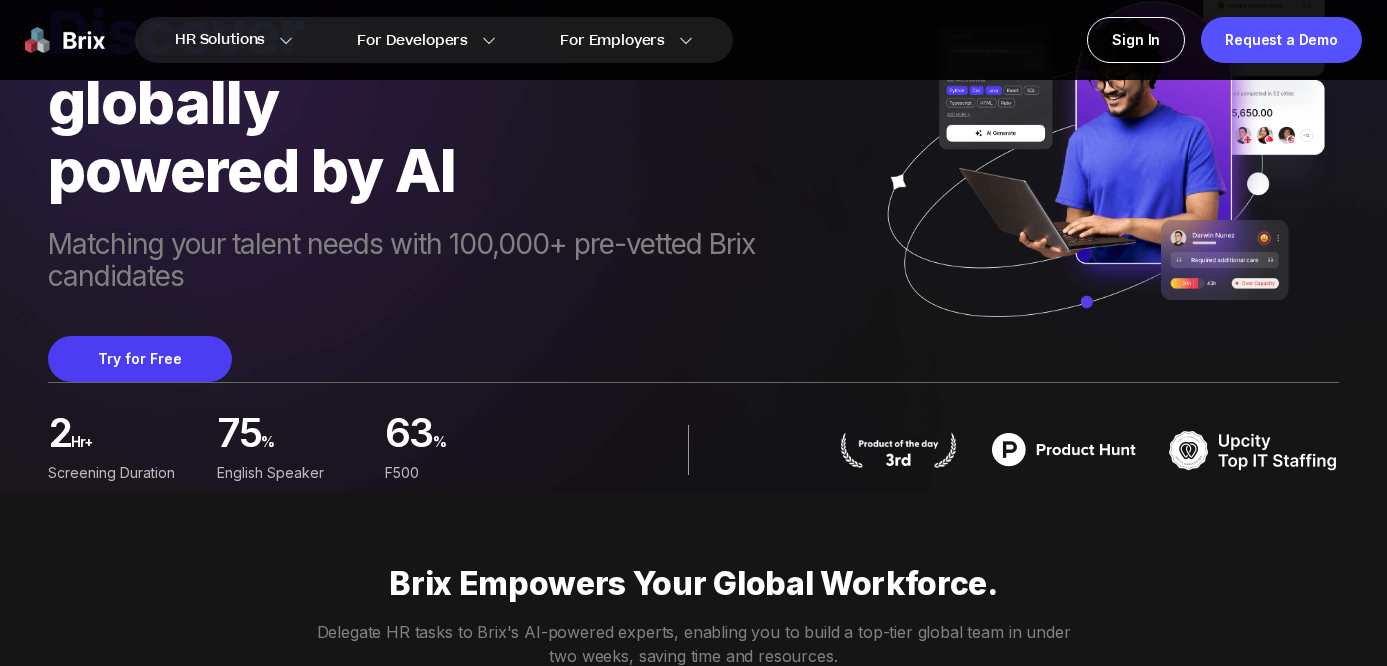 click on "%" at bounding box center [135, 447] 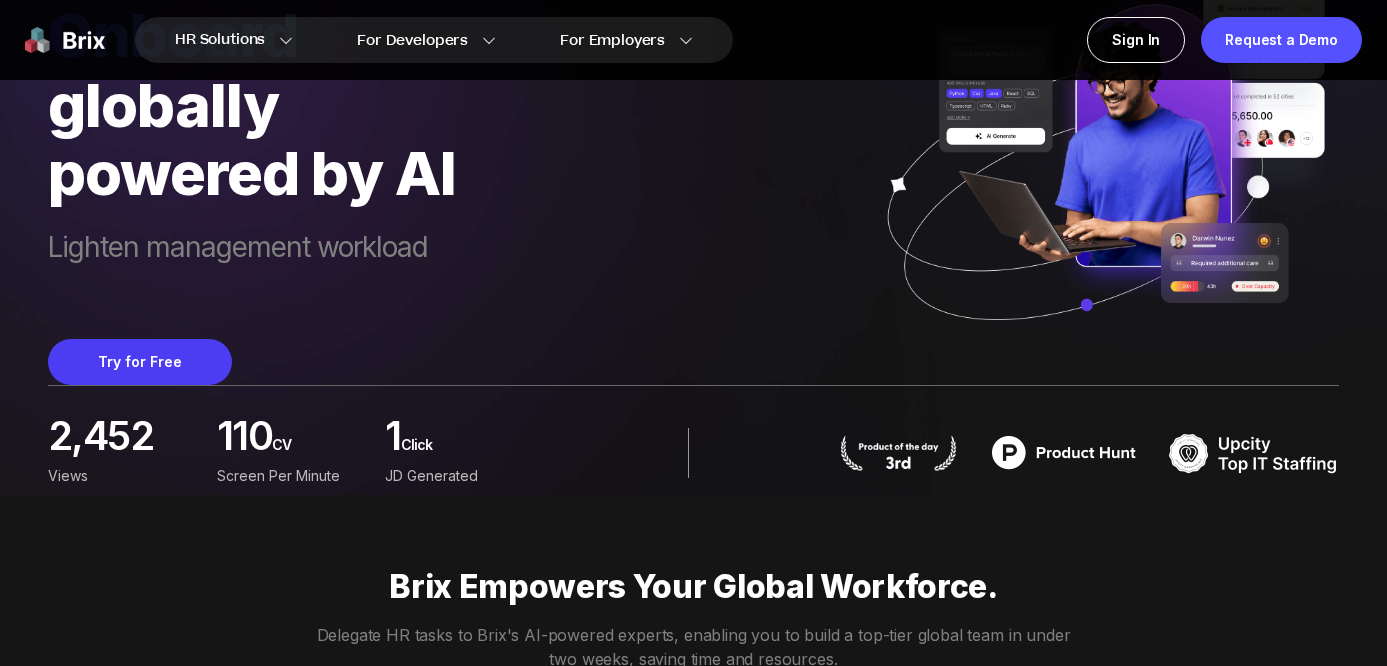 scroll, scrollTop: 174, scrollLeft: 0, axis: vertical 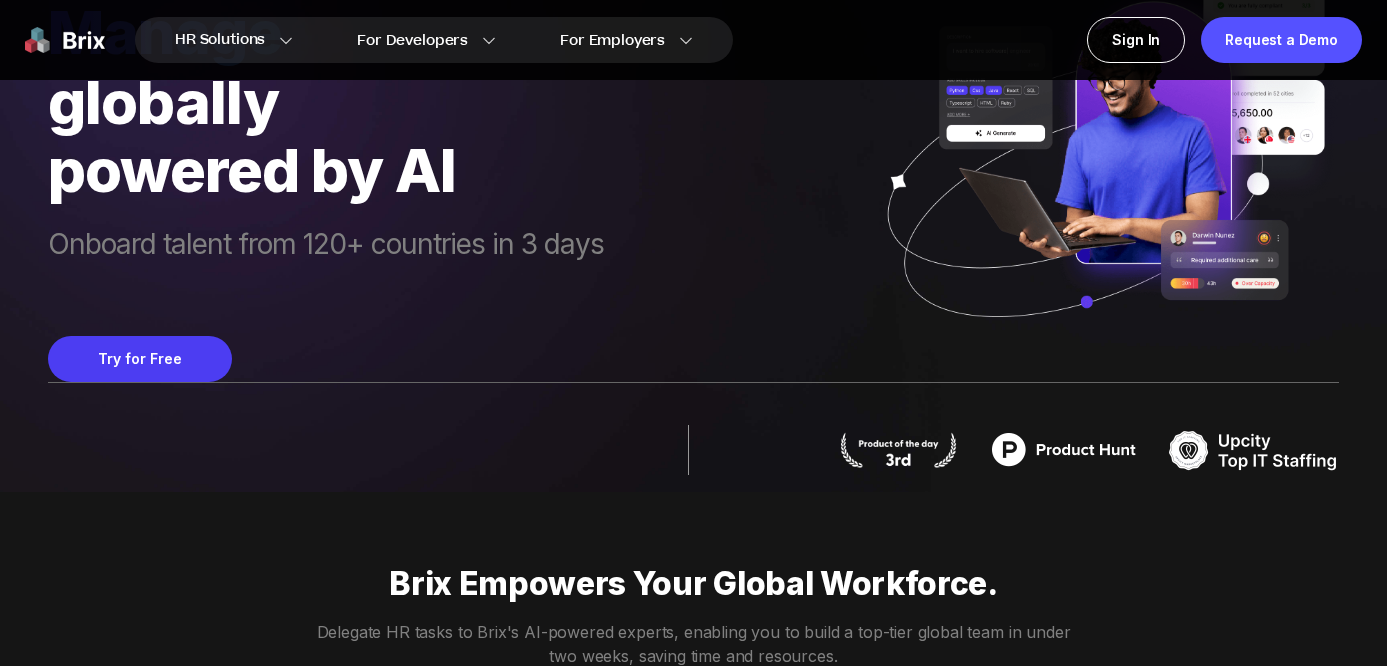 click on "JD Generated" at bounding box center [124, 456] 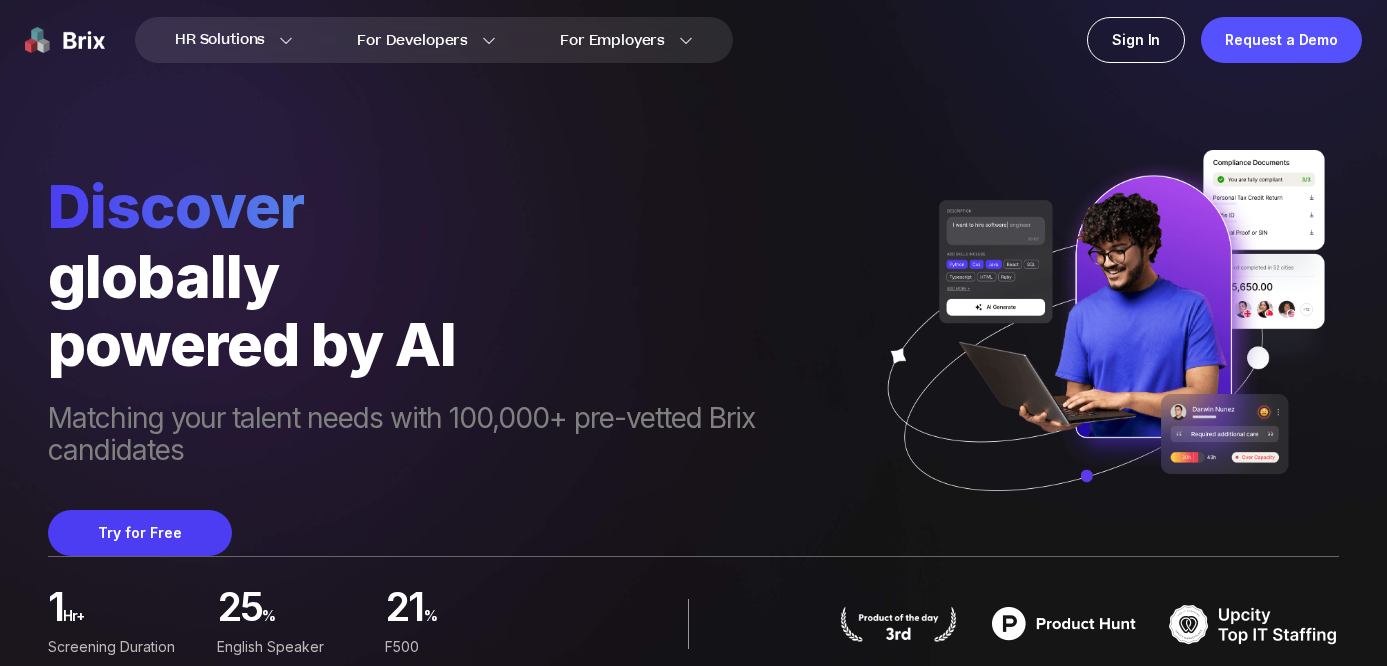 scroll, scrollTop: 174, scrollLeft: 0, axis: vertical 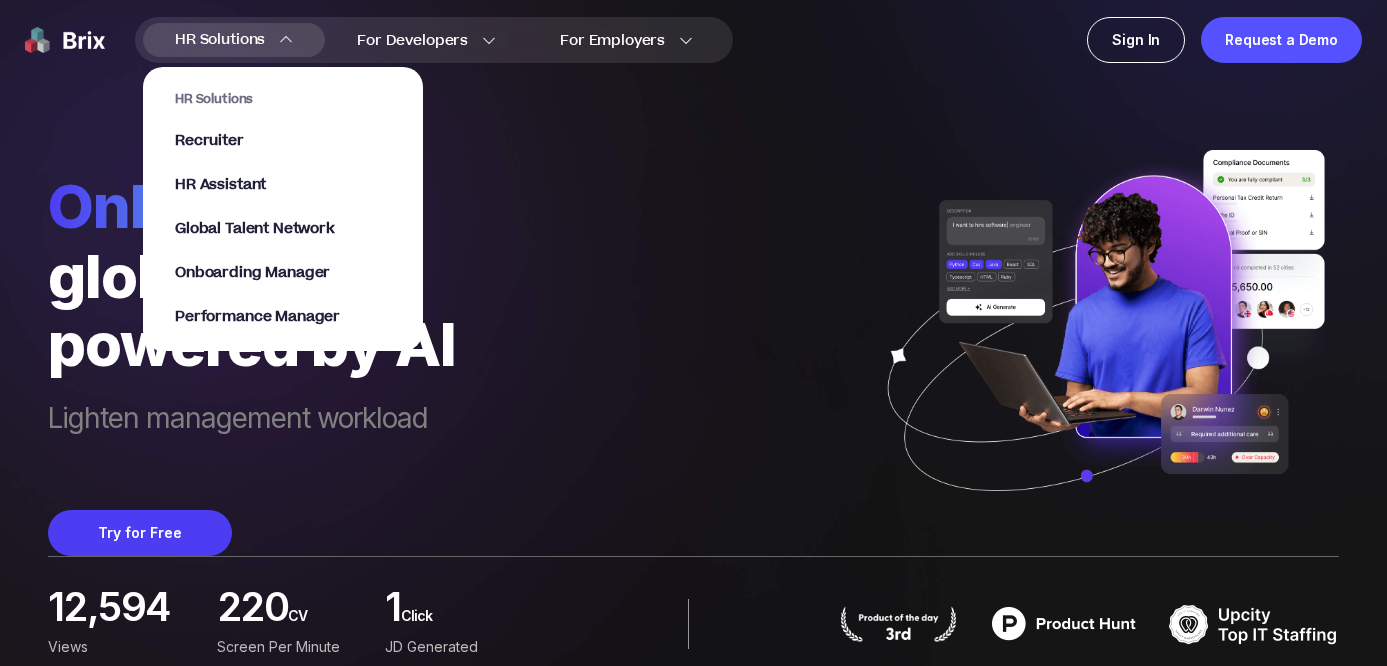 click on "HR Solutions" at bounding box center [220, 40] 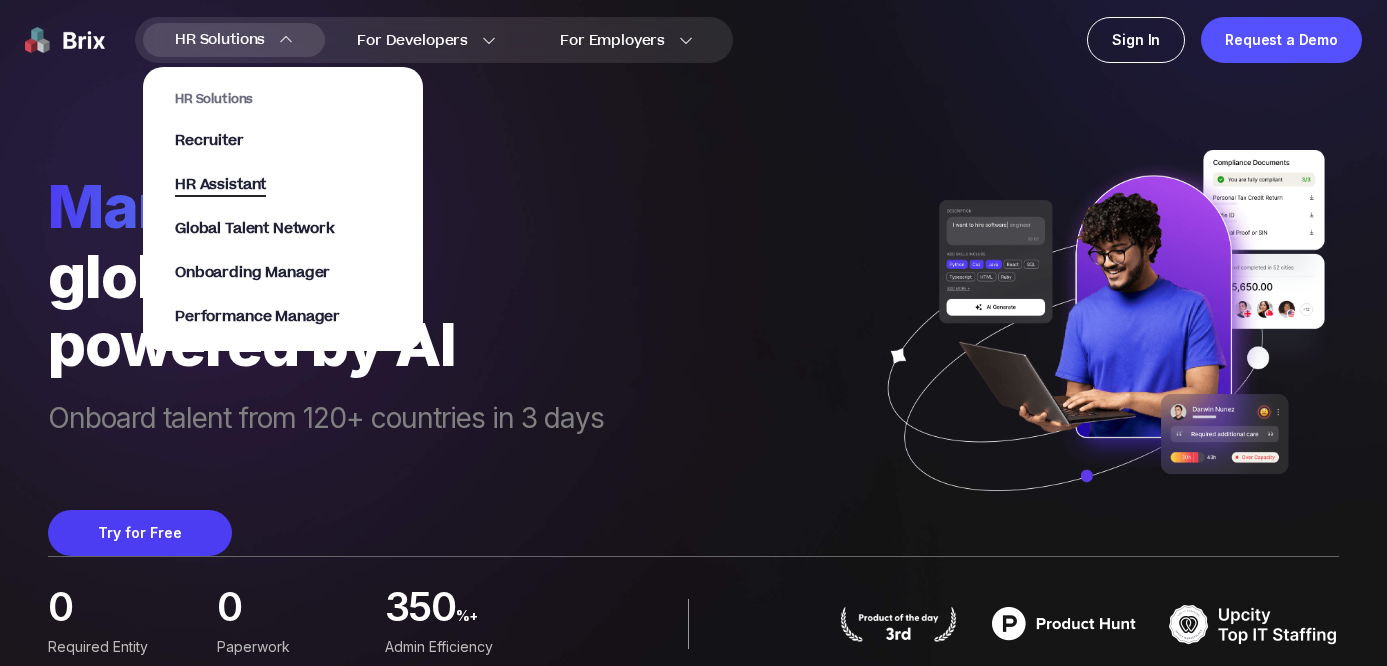 click on "HR Assistant" at bounding box center [220, 185] 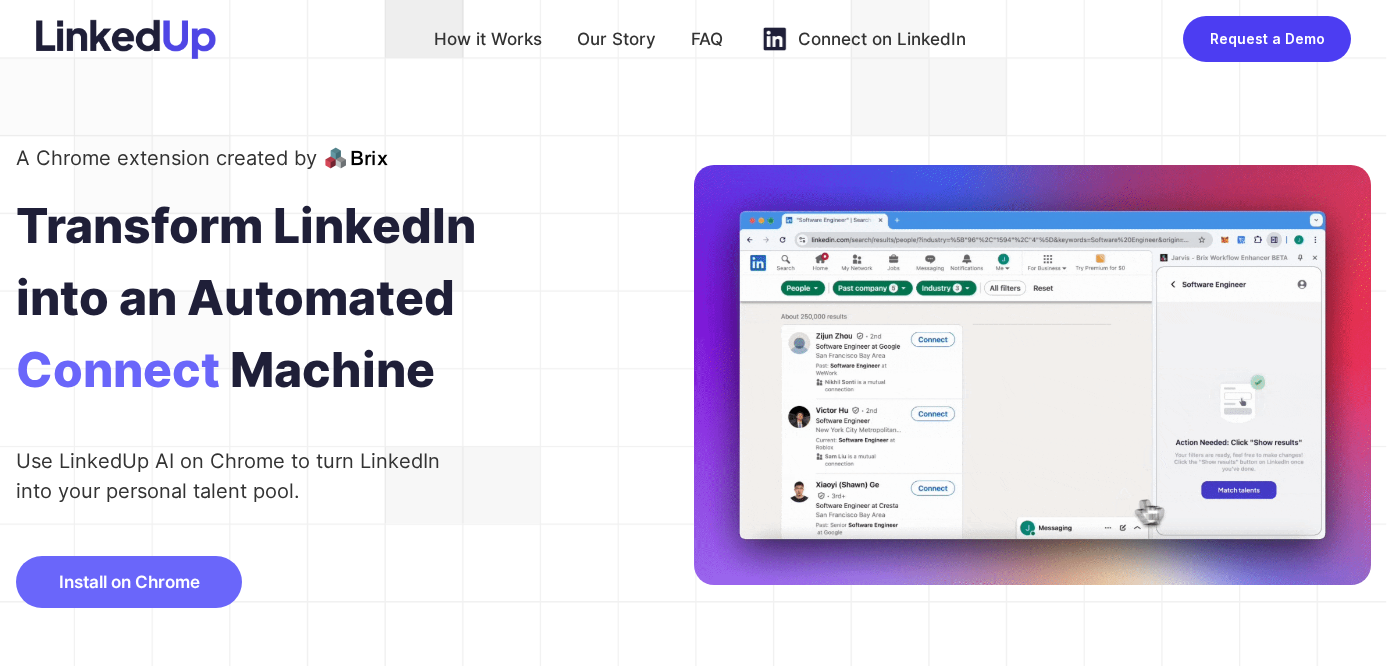click on "How it Works" at bounding box center (488, 39) 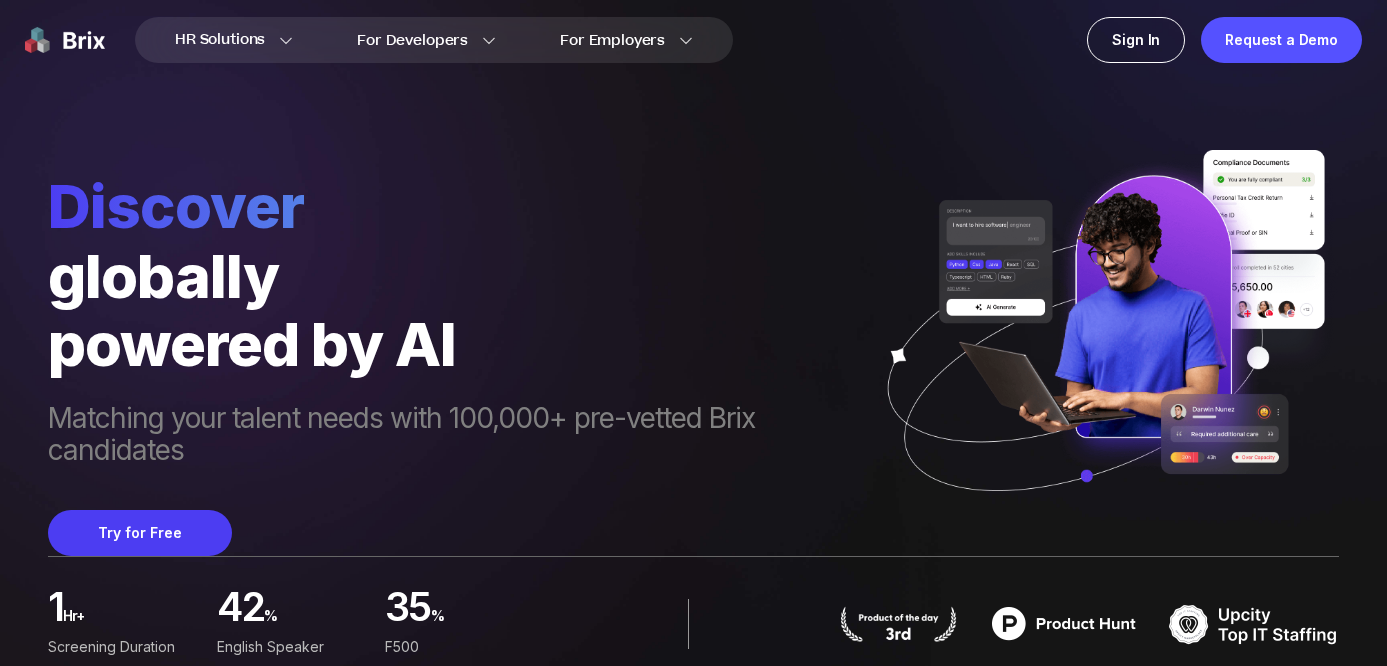 scroll, scrollTop: 0, scrollLeft: 0, axis: both 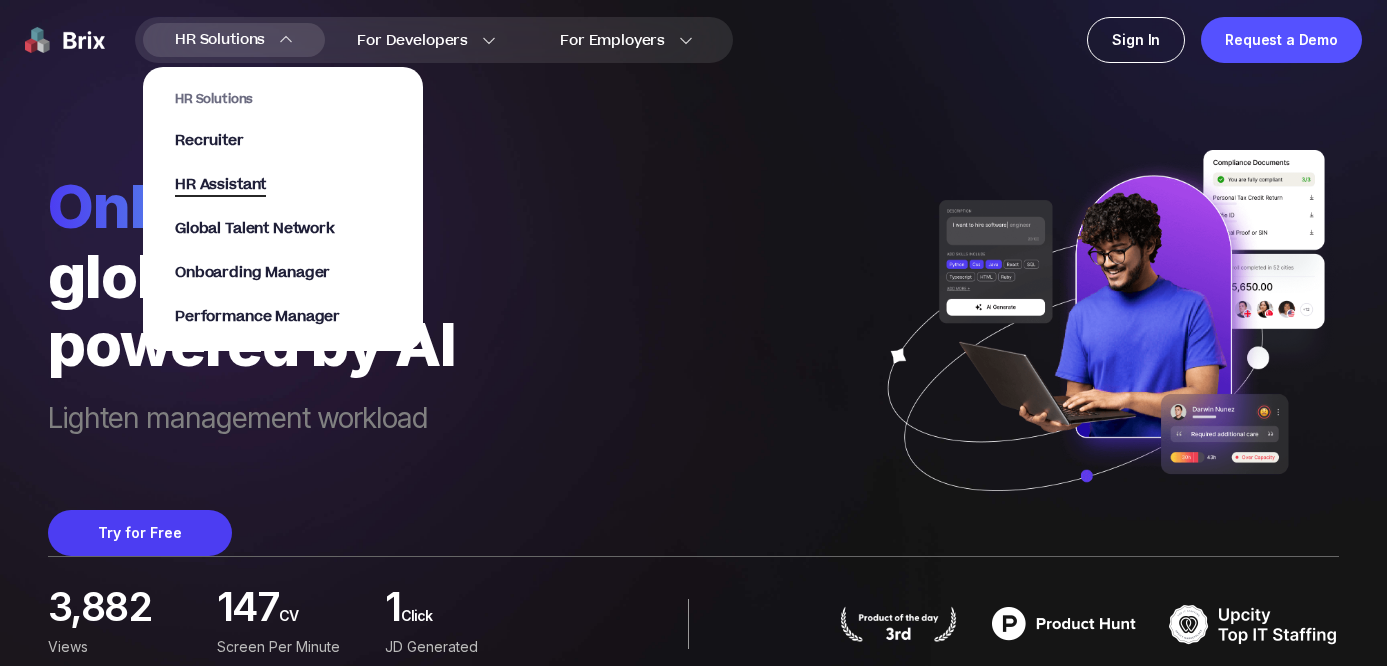 click on "HR Assistant" at bounding box center (220, 185) 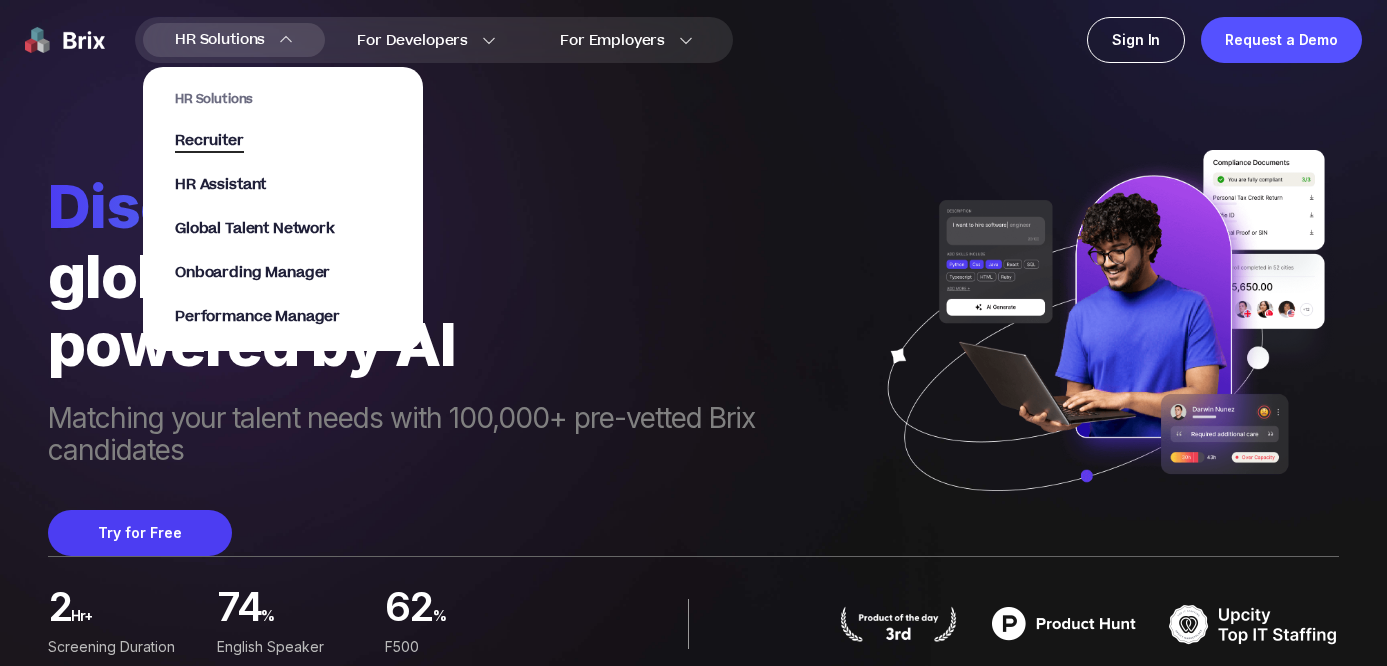 click on "Recruiter" at bounding box center [209, 141] 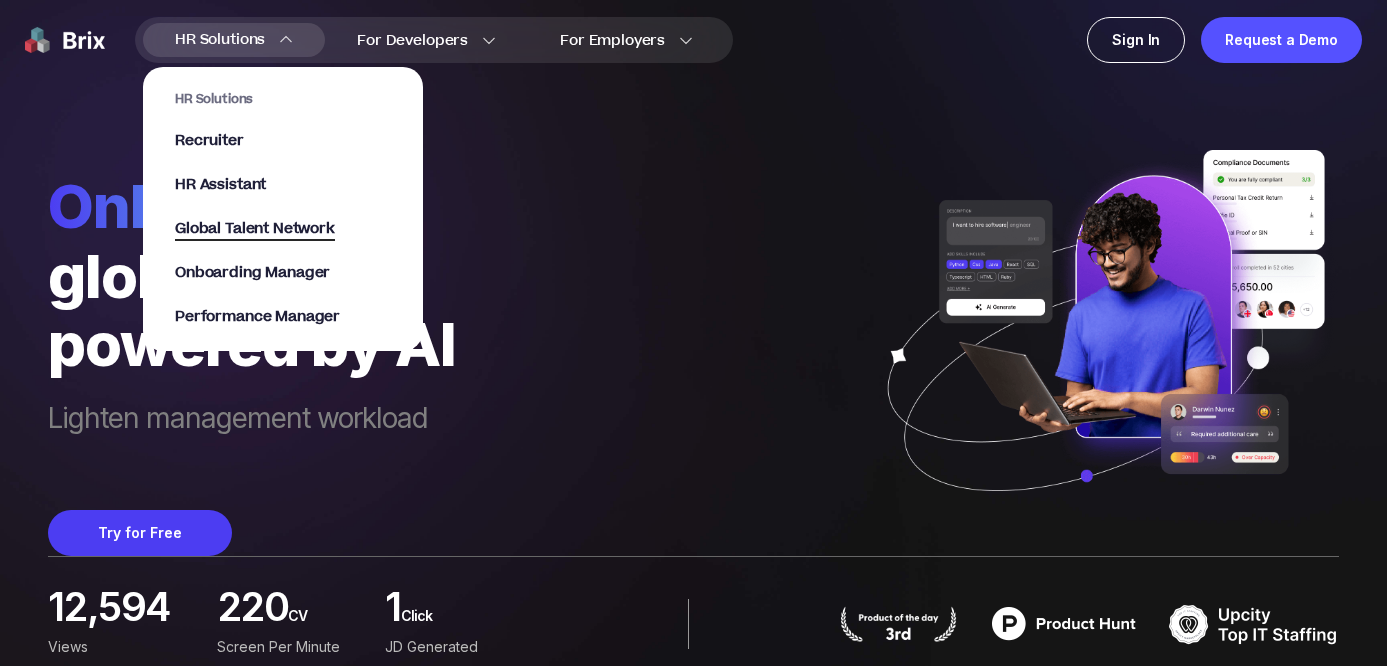 click on "Global Talent Network" at bounding box center [255, 229] 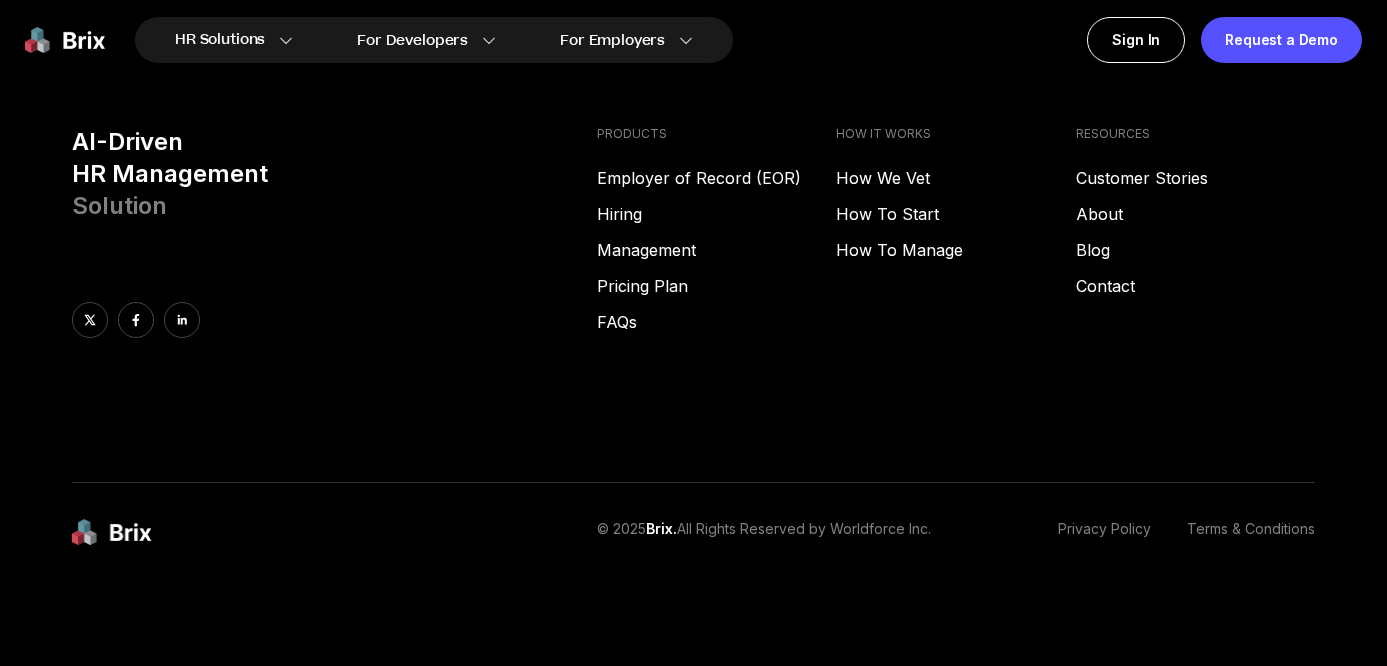 scroll, scrollTop: 5744, scrollLeft: 0, axis: vertical 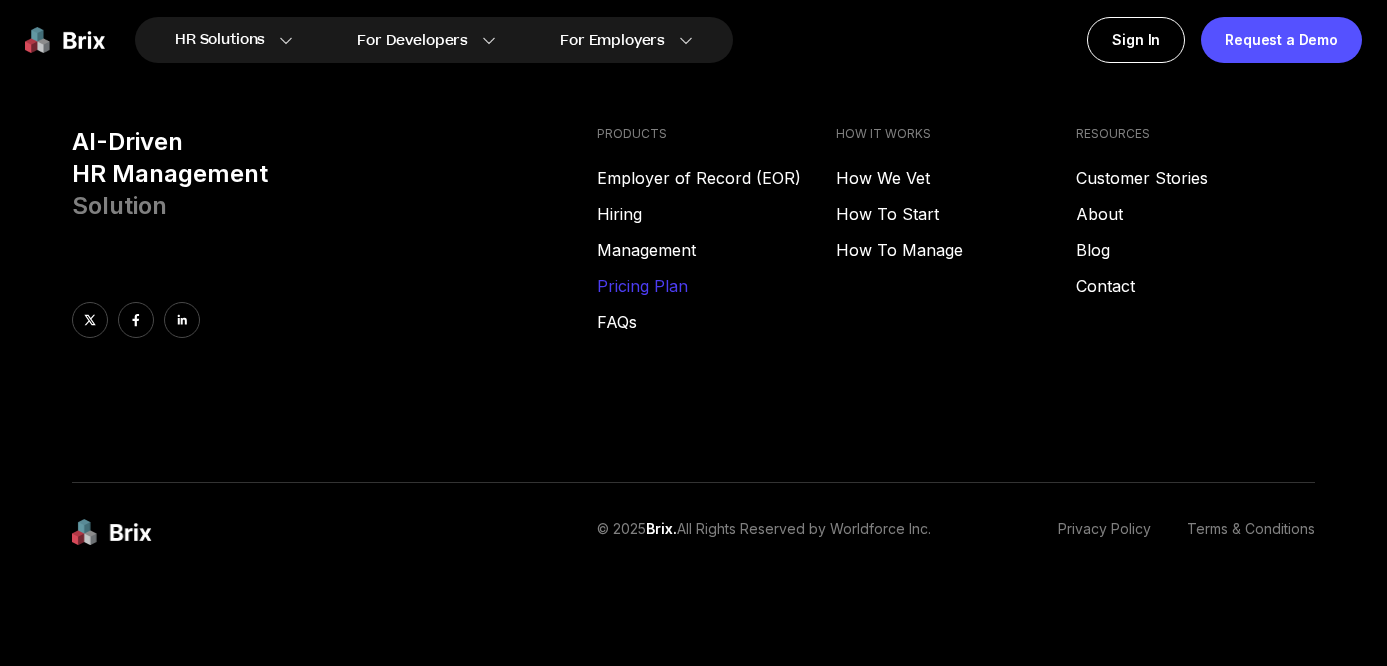 click on "Pricing Plan" at bounding box center [716, 286] 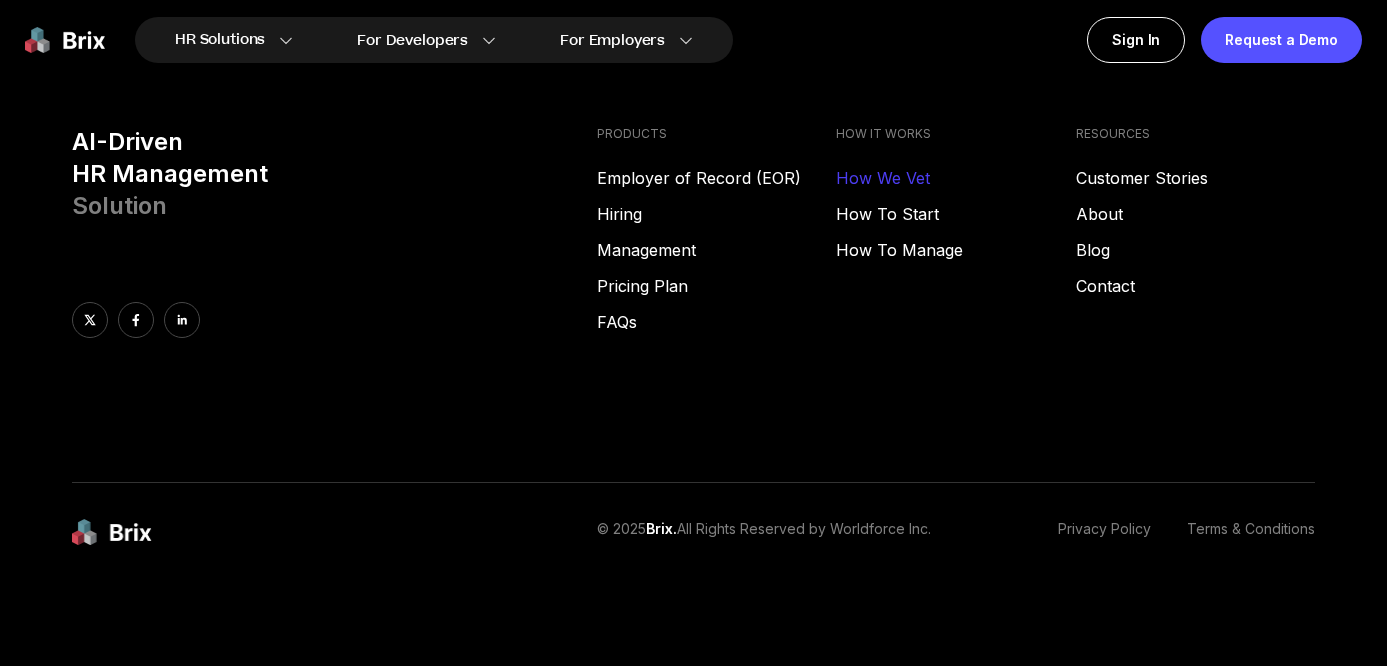 click on "How We Vet" at bounding box center (955, 178) 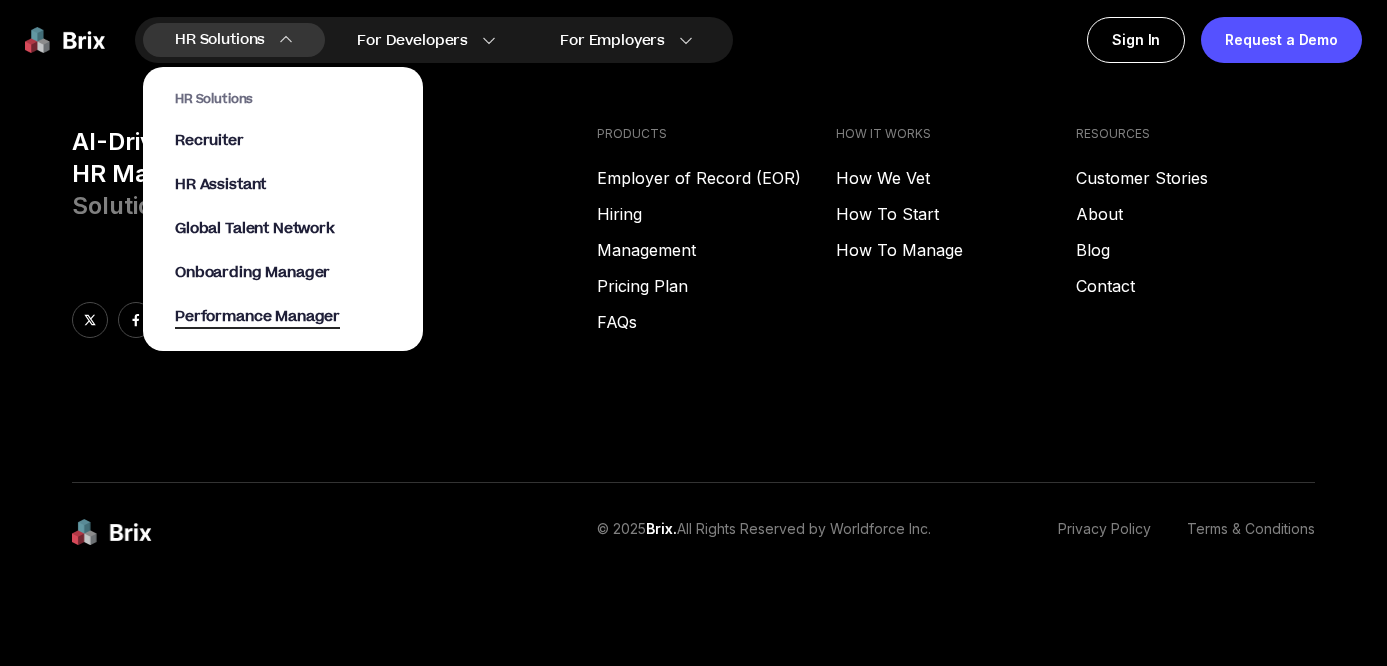 click on "Performance Manager" at bounding box center [257, 317] 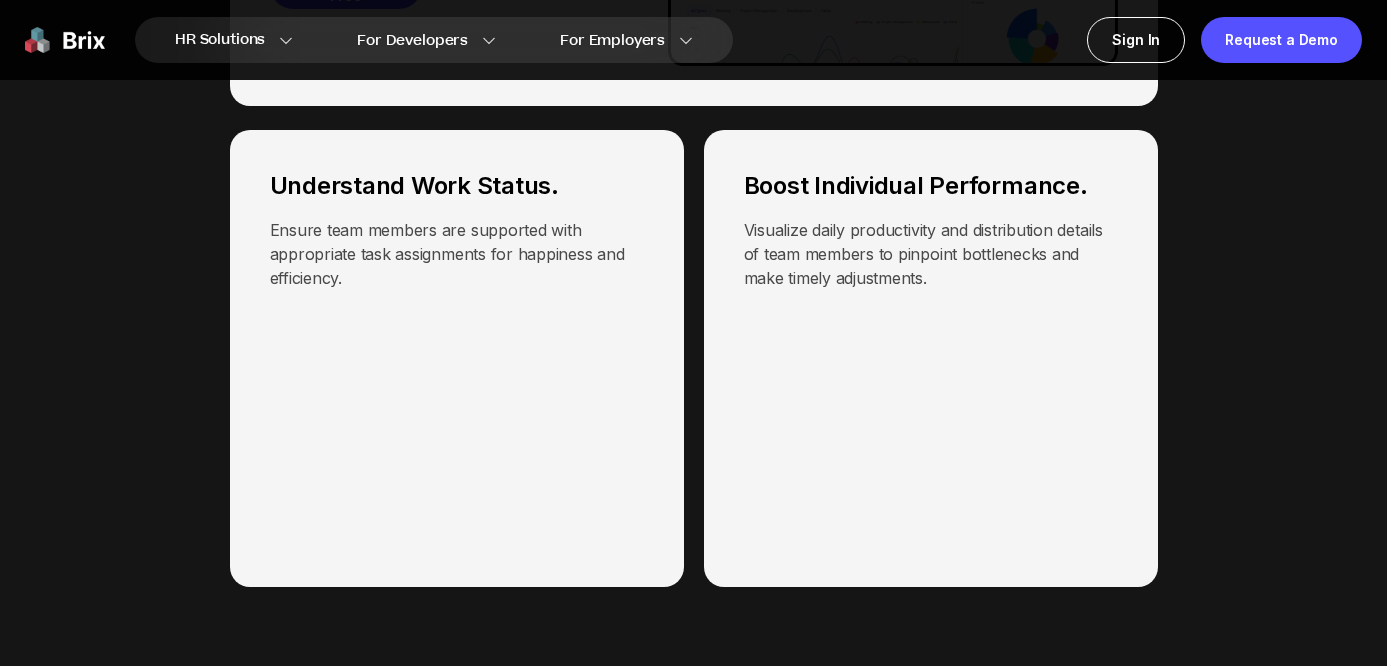 scroll, scrollTop: 4871, scrollLeft: 0, axis: vertical 